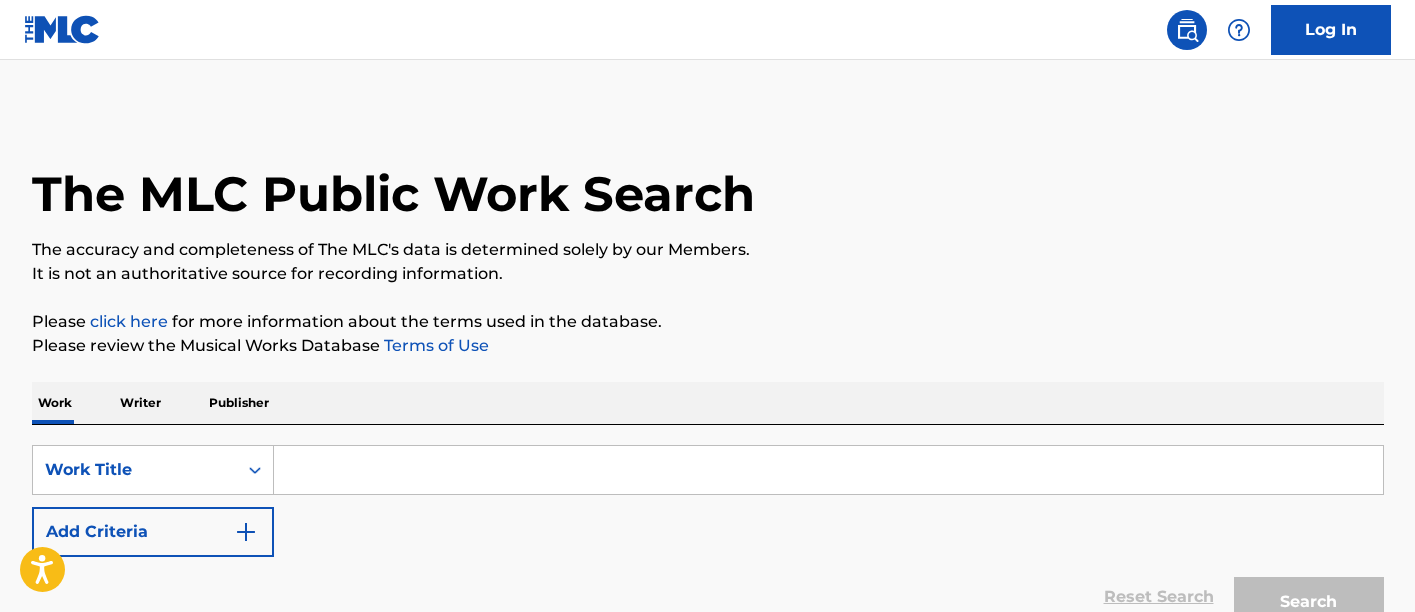 scroll, scrollTop: 0, scrollLeft: 0, axis: both 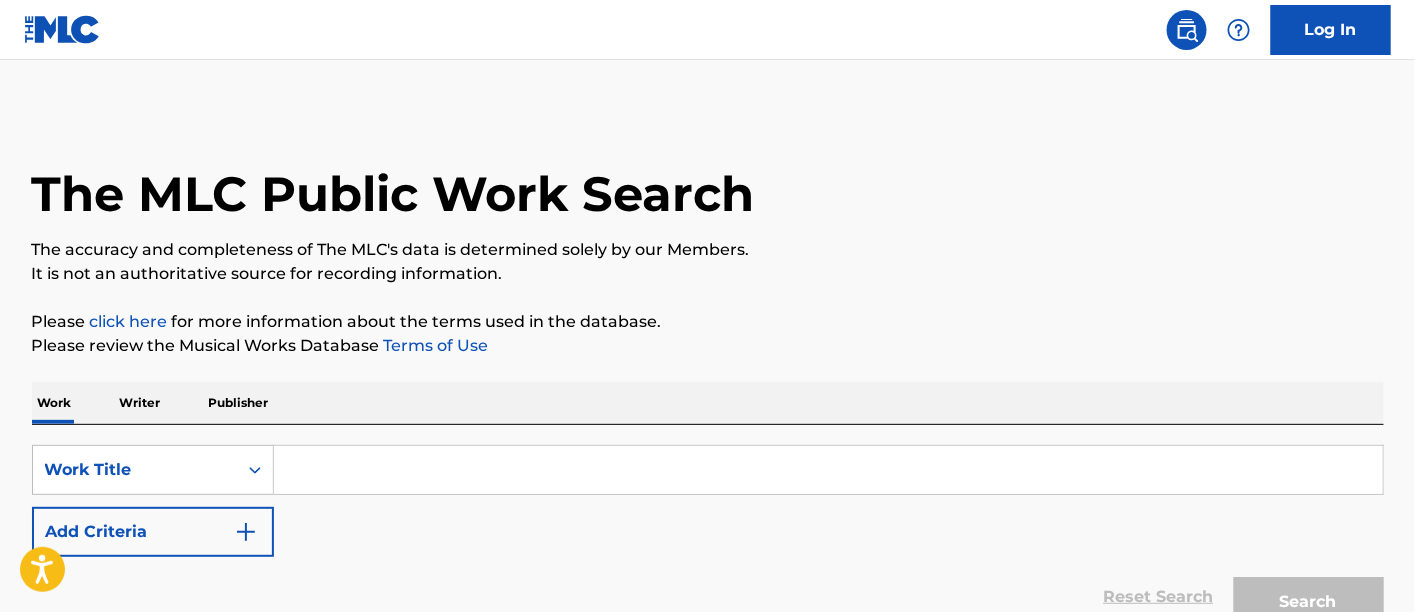 click at bounding box center [828, 470] 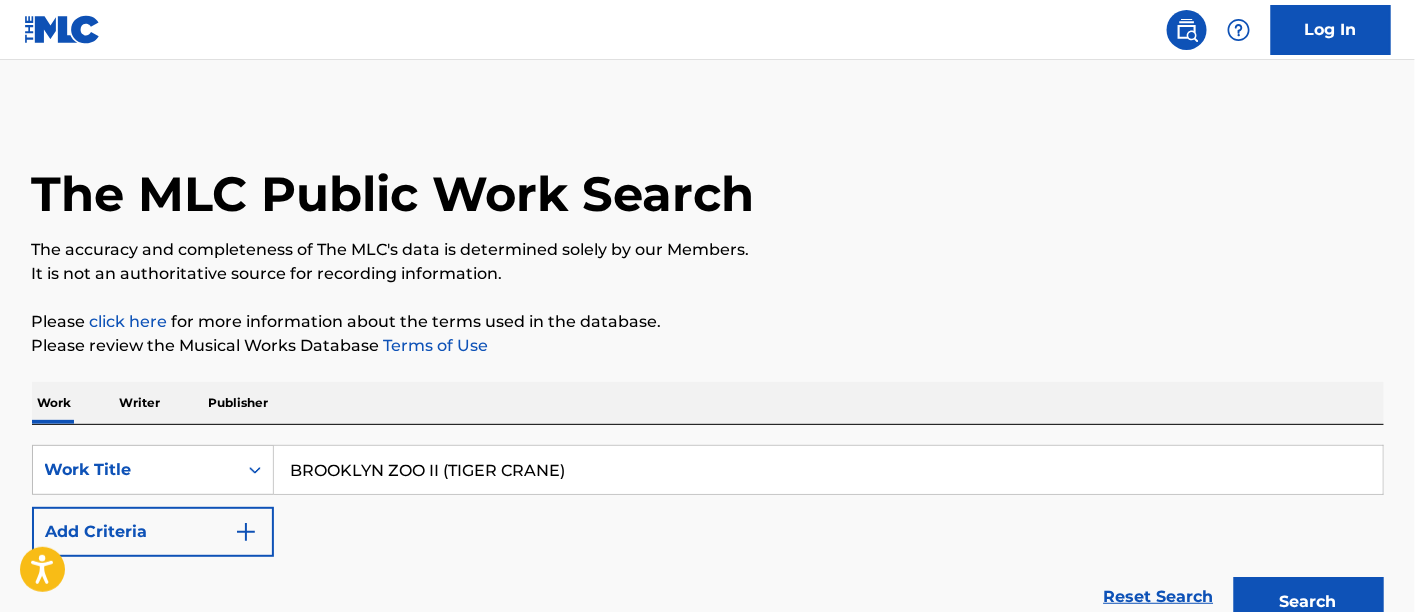 type on "BROOKLYN ZOO II (TIGER CRANE)" 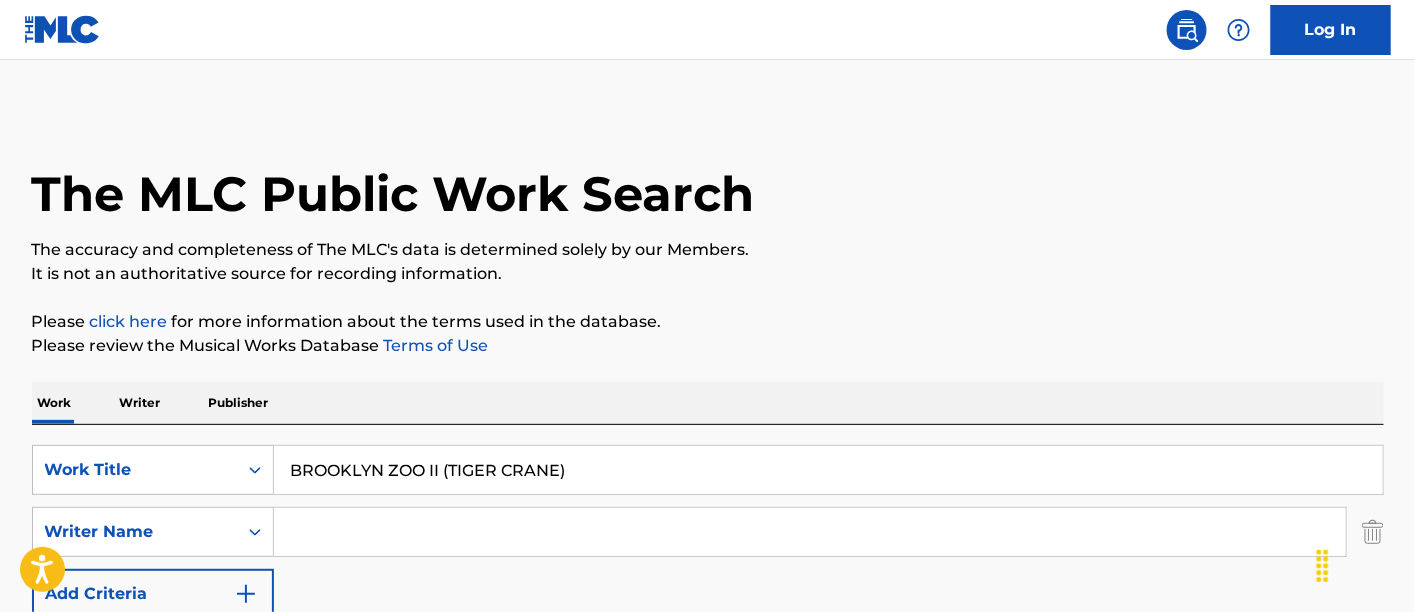 click at bounding box center [810, 532] 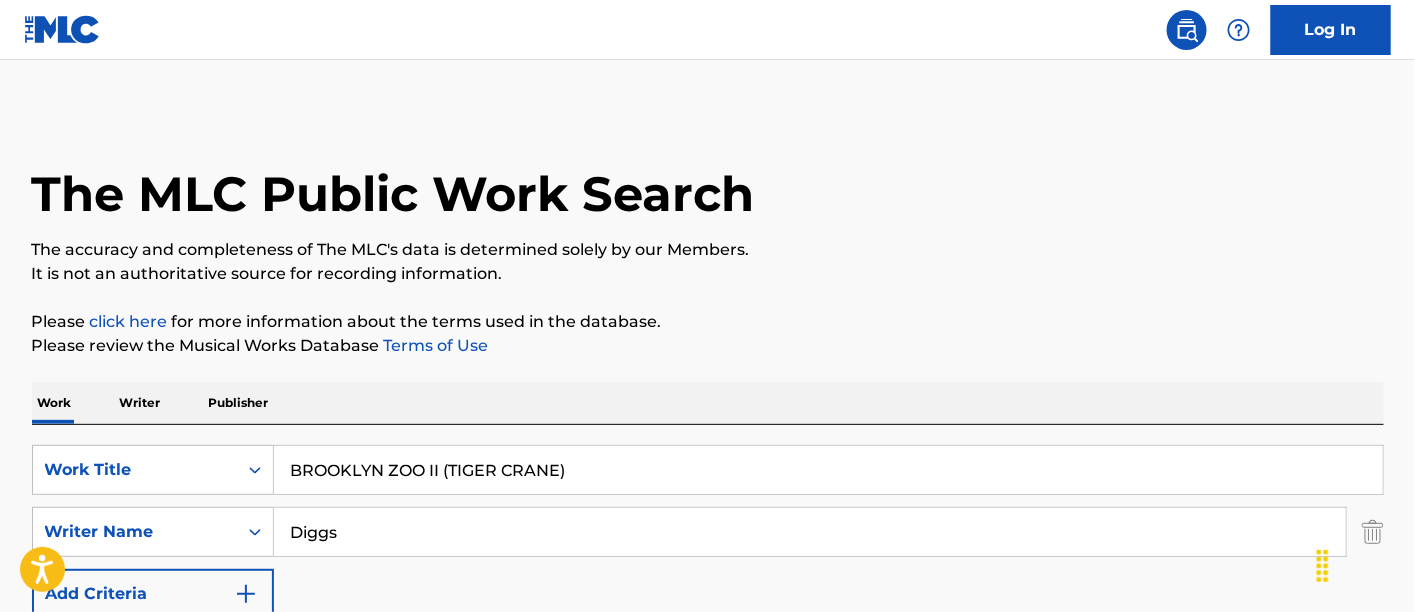 type on "Diggs" 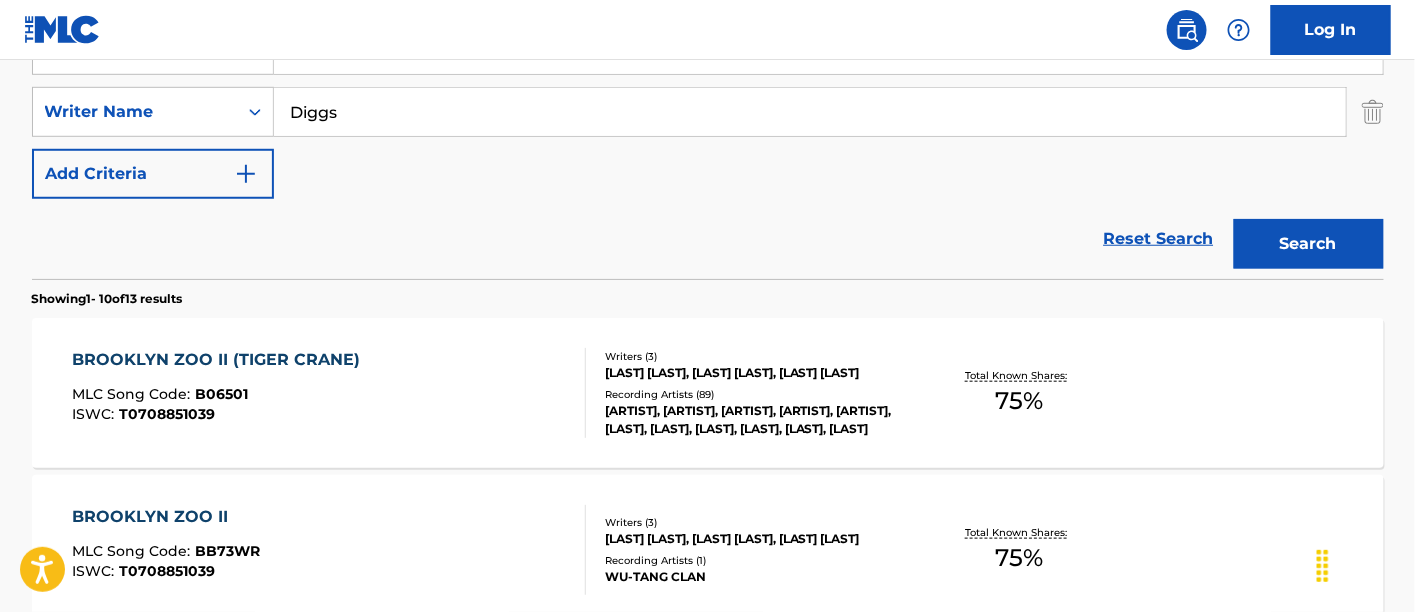 click on "Search" at bounding box center (1309, 244) 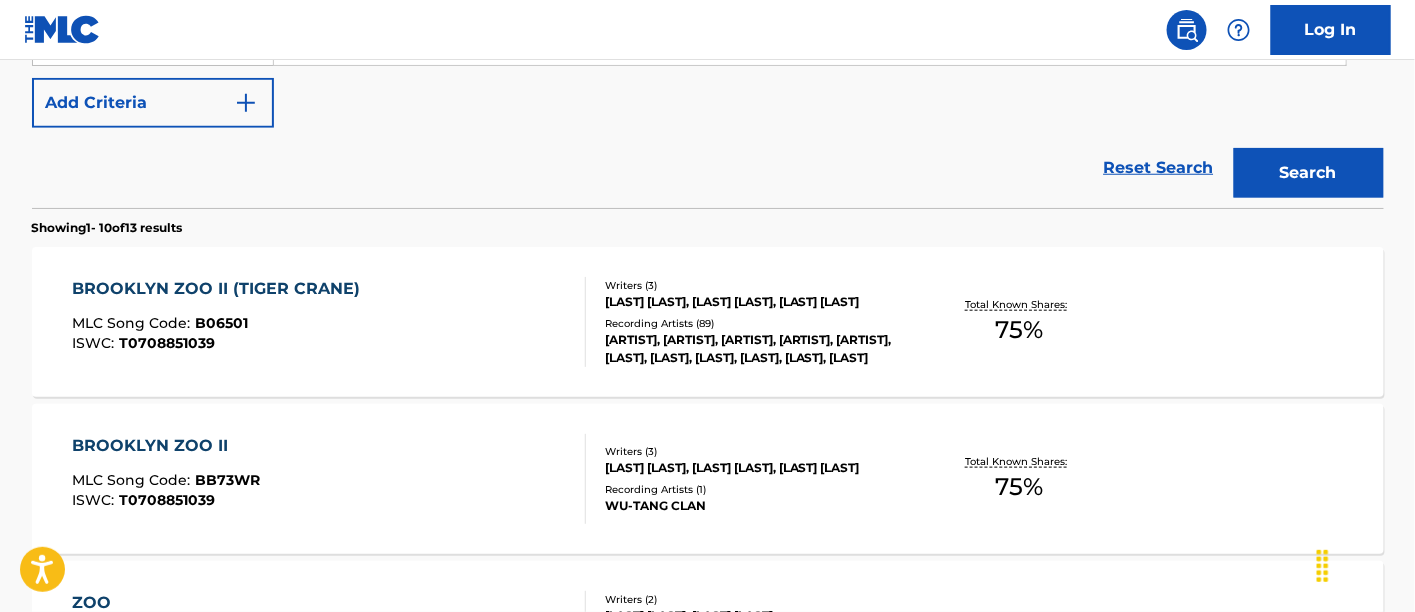 scroll, scrollTop: 512, scrollLeft: 0, axis: vertical 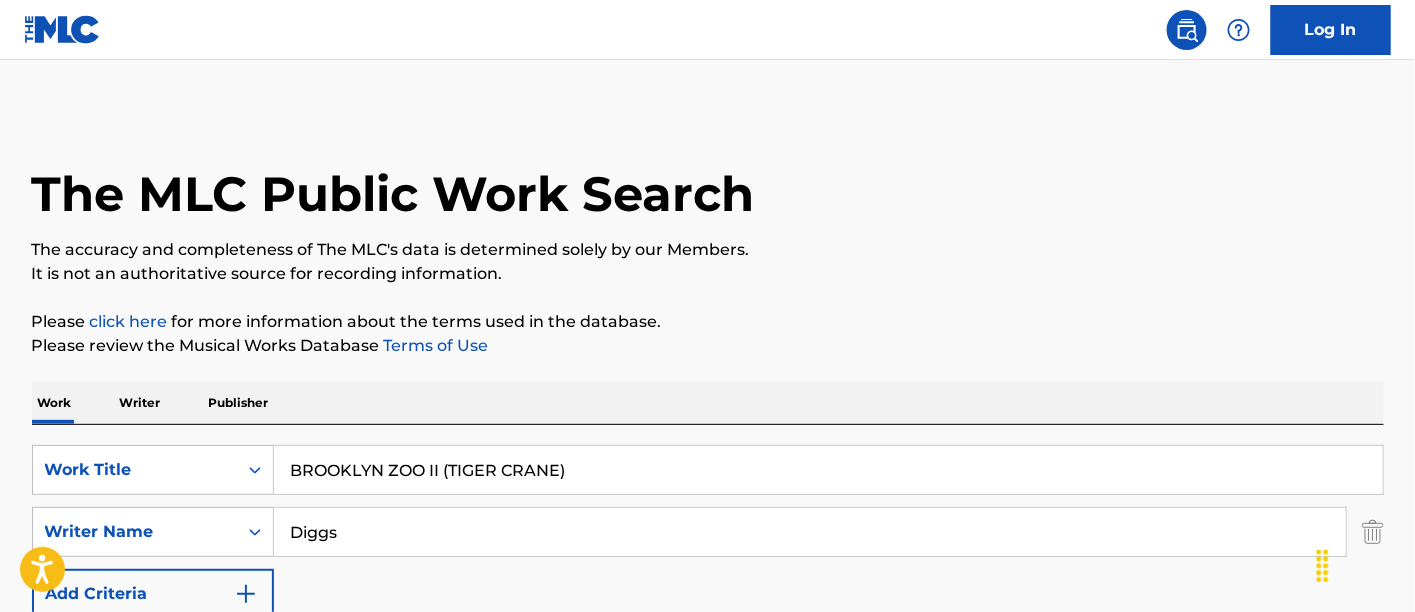 click on "BROOKLYN ZOO II (TIGER CRANE)" at bounding box center [828, 470] 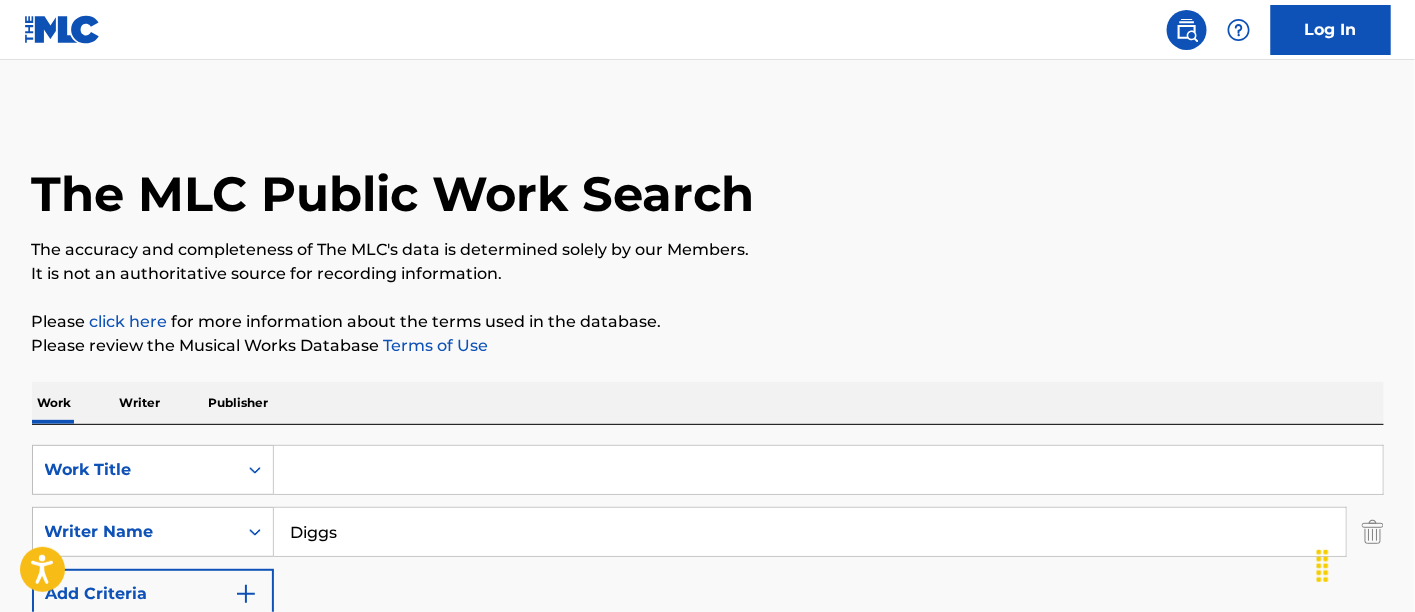 paste on "2011627" 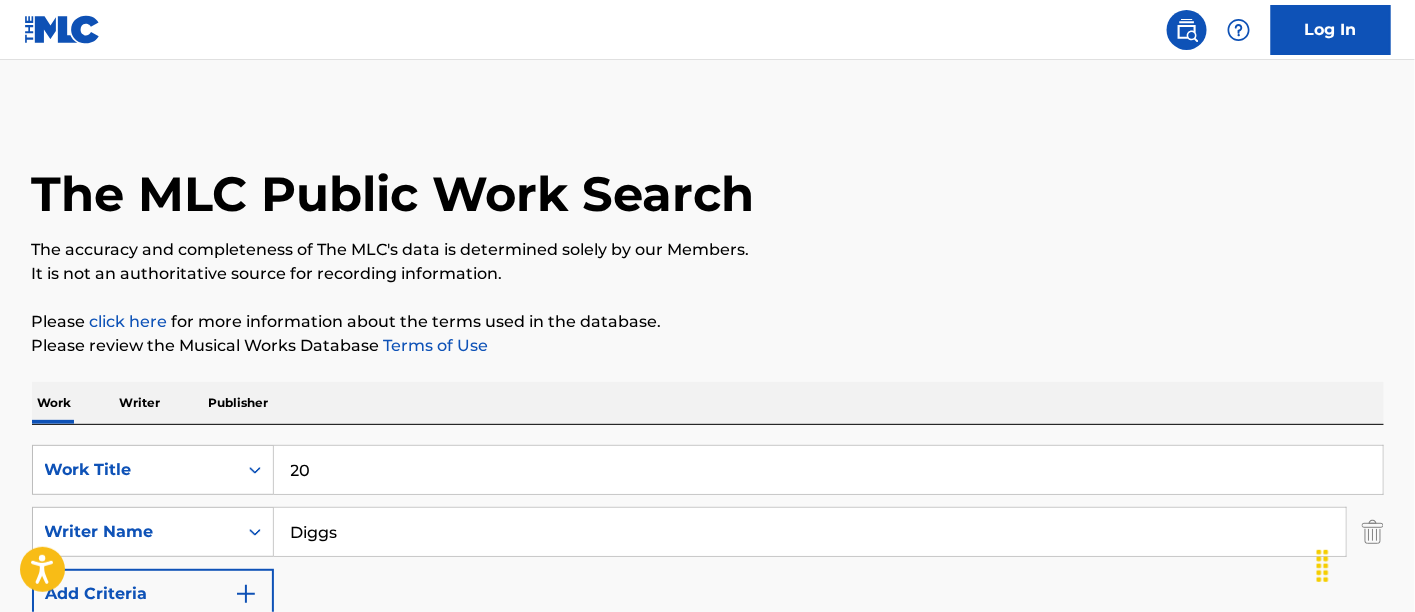 type on "2" 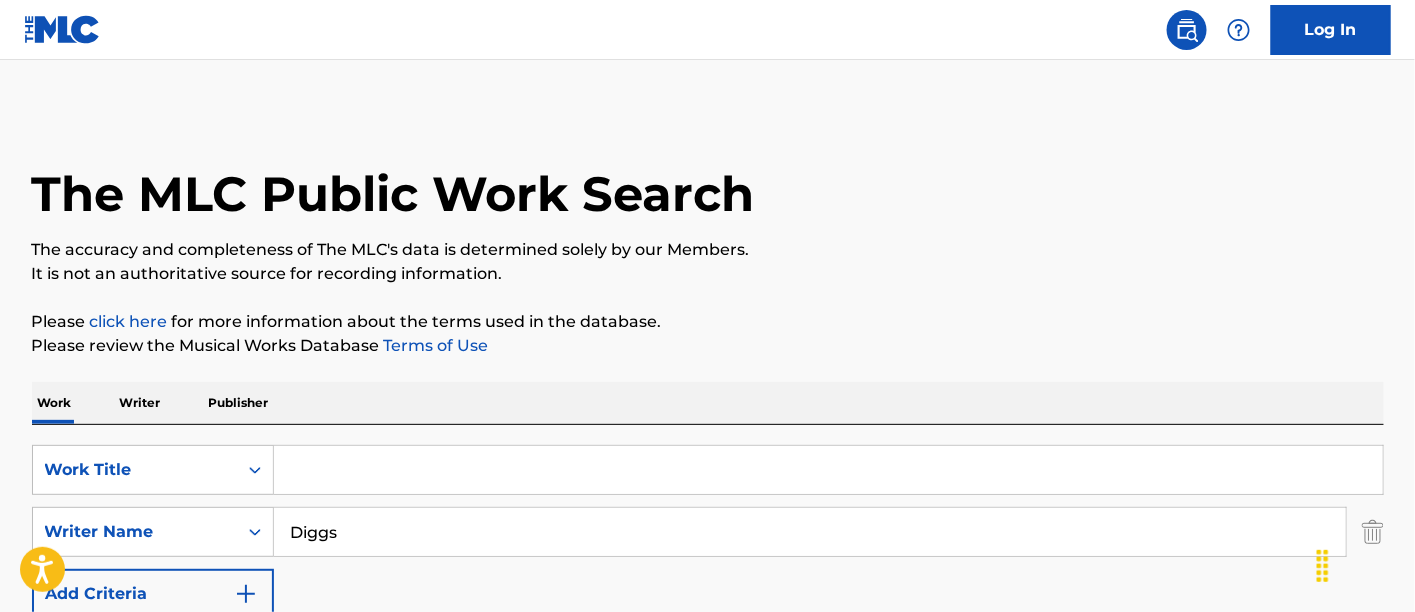 paste on "PROTECT YA NECK II THE ZOO" 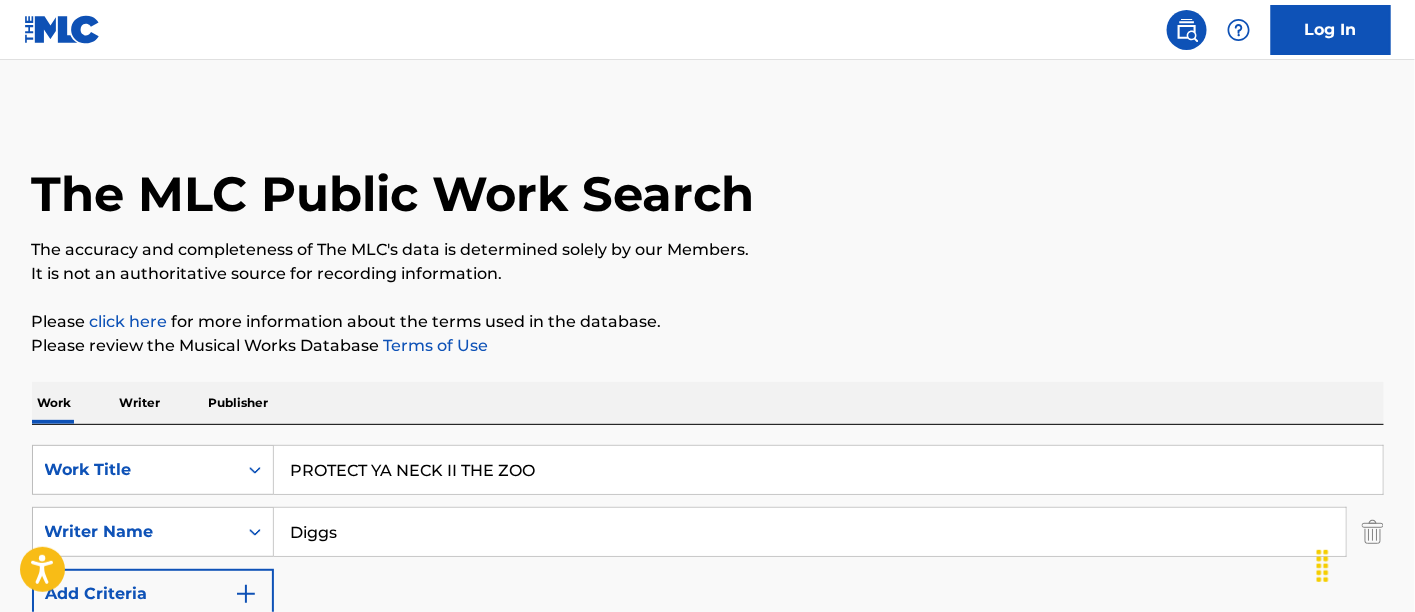 type on "PROTECT YA NECK II THE ZOO" 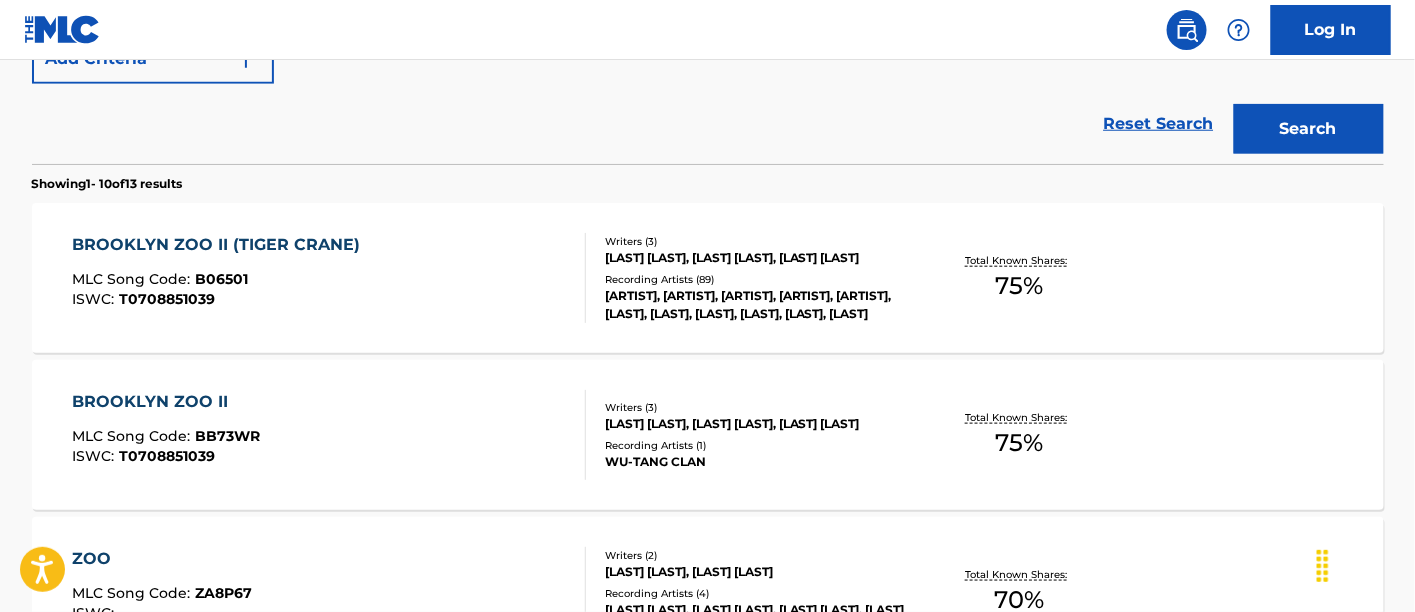 scroll, scrollTop: 0, scrollLeft: 0, axis: both 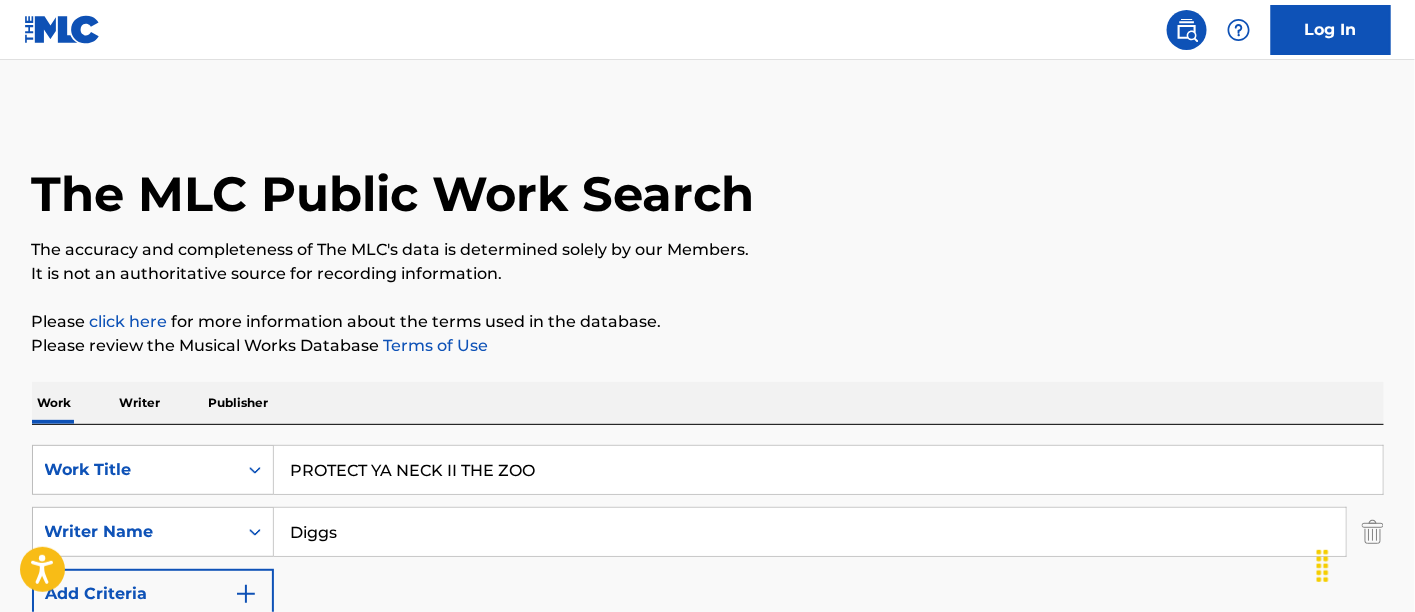 click on "PROTECT YA NECK II THE ZOO" at bounding box center (828, 470) 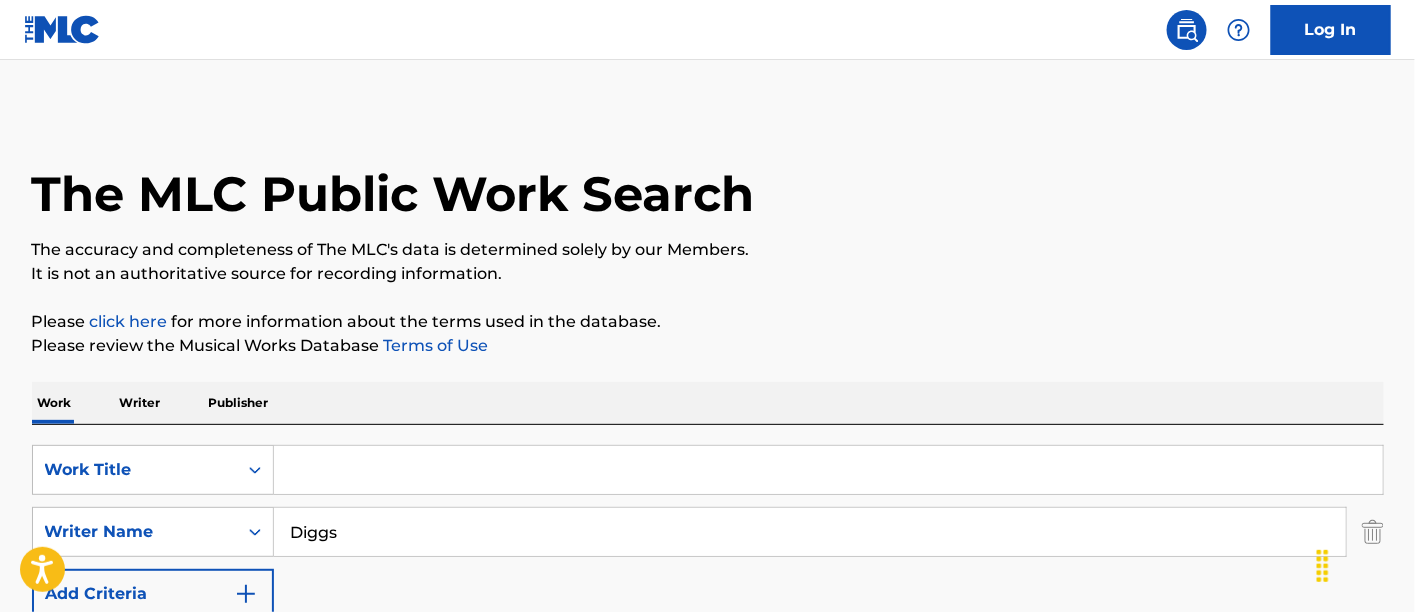 paste on "PROTECT YA NECK II THE ZOO" 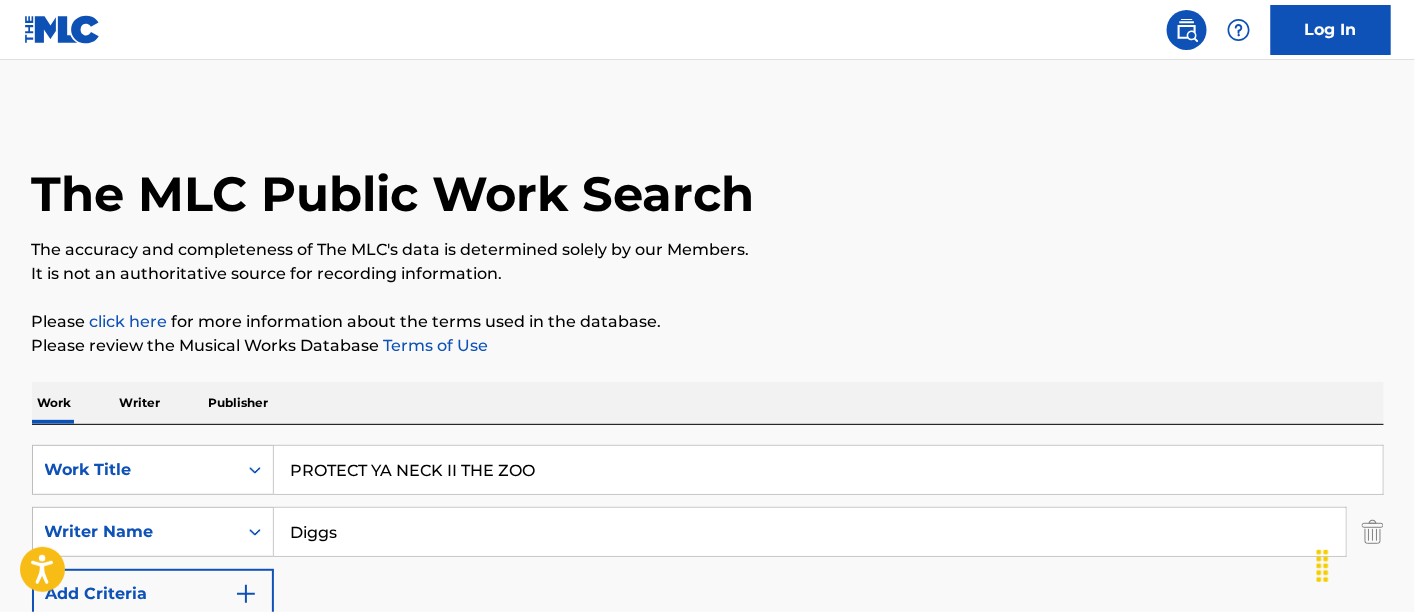 click on "Search" at bounding box center [1309, 664] 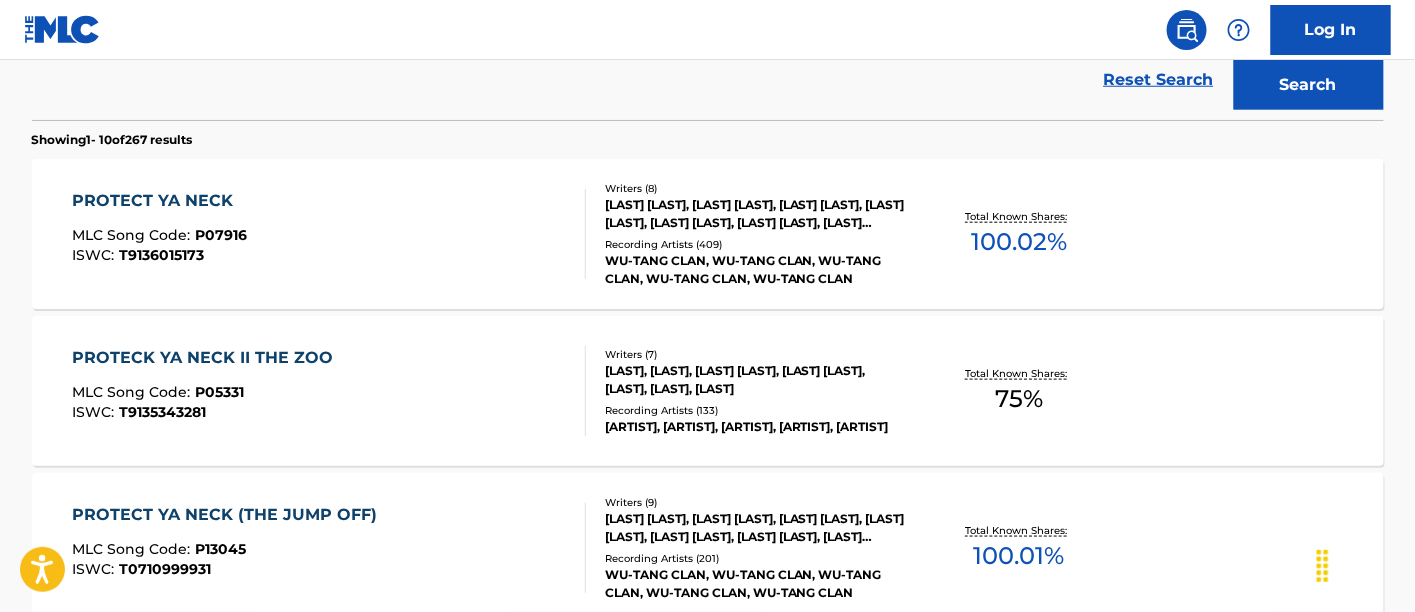 scroll, scrollTop: 608, scrollLeft: 0, axis: vertical 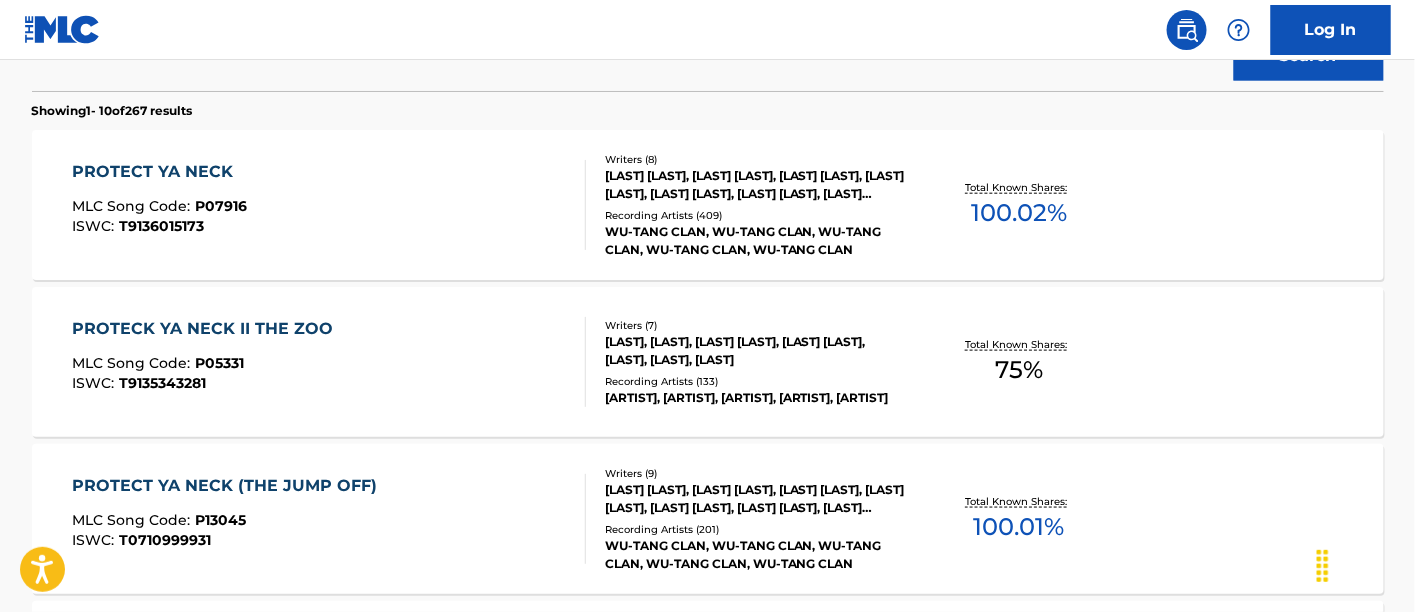 click on "Writers ( 7 ) [LAST], [LAST], [LAST] [LAST], [LAST] [LAST], [LAST], [LAST], [LAST] Recording Artists ( 133 ) [ARTIST], [ARTIST], [ARTIST], [ARTIST], [ARTIST]" at bounding box center [746, 362] 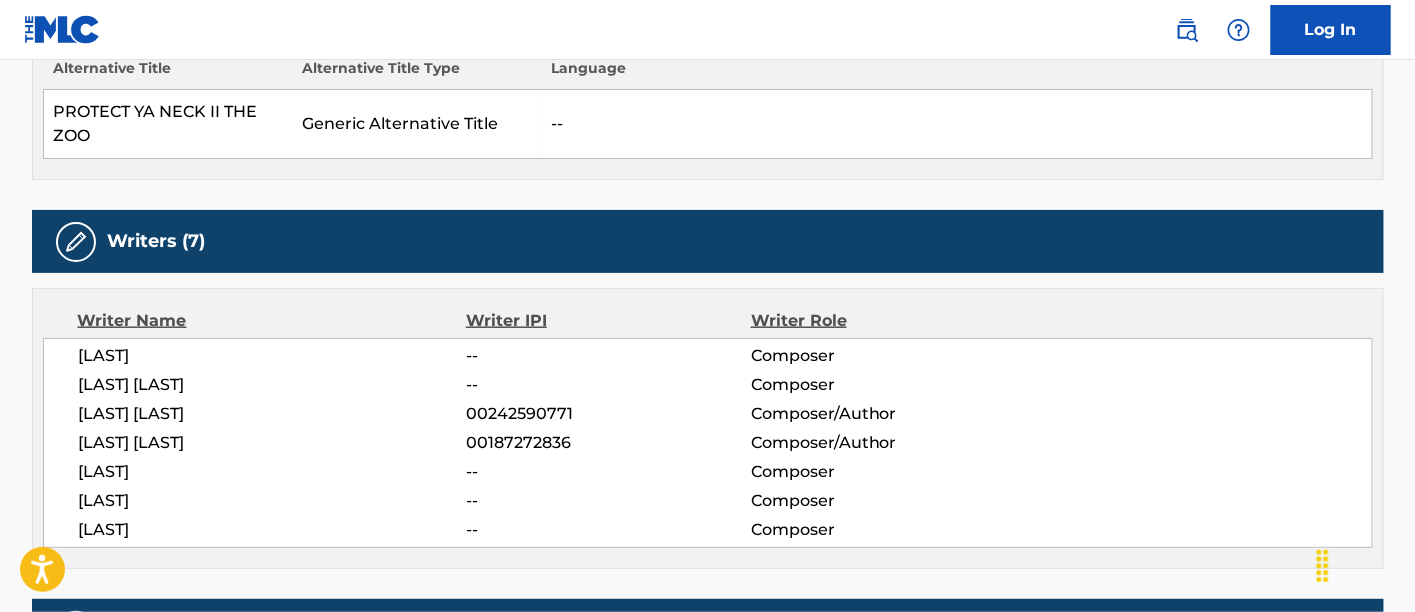 scroll, scrollTop: 0, scrollLeft: 0, axis: both 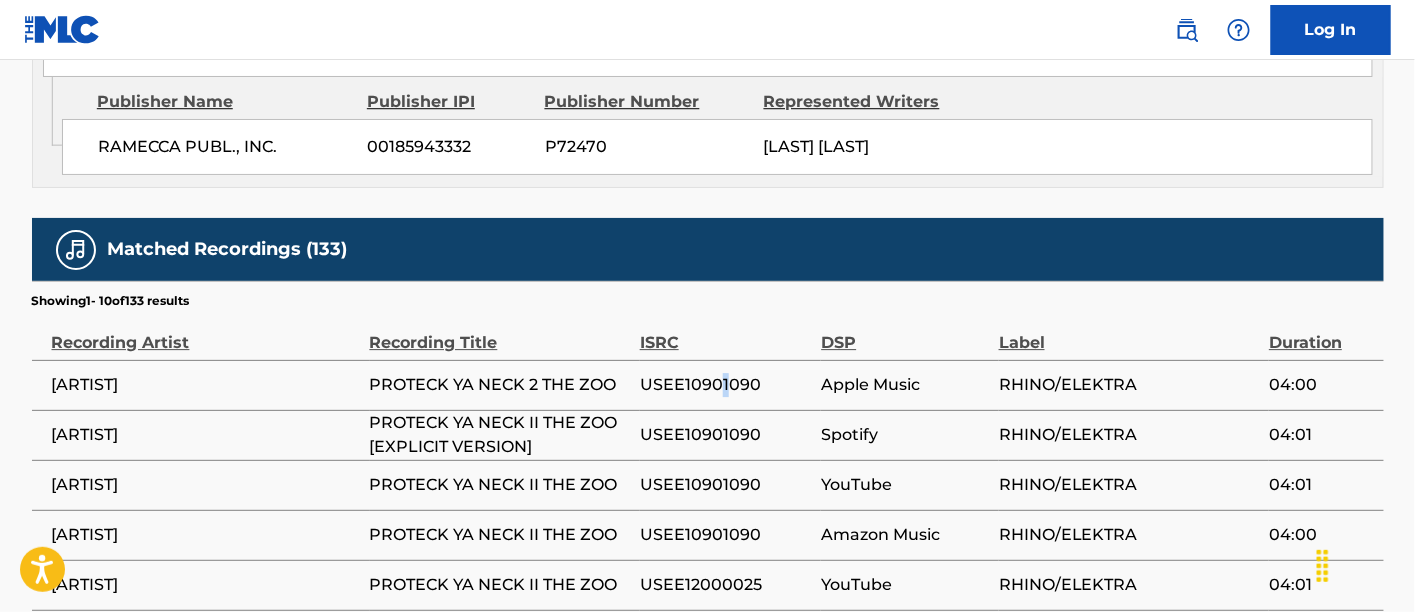 click on "USEE10901090" at bounding box center (726, 385) 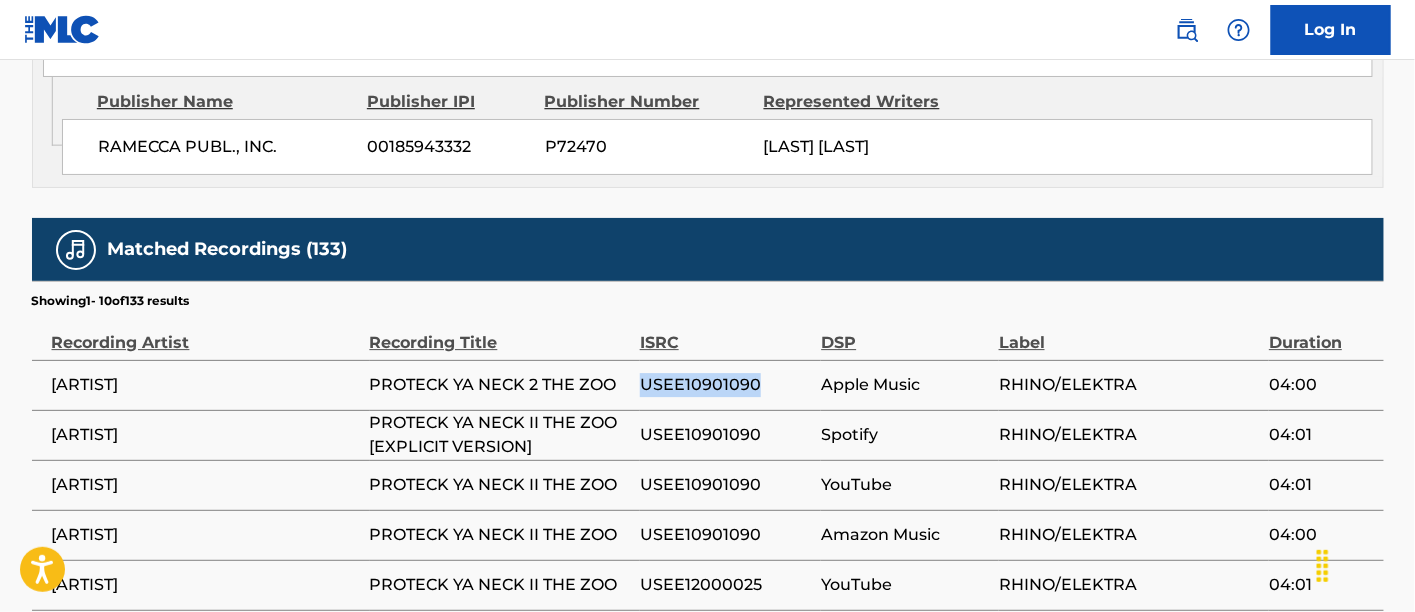 click on "USEE10901090" at bounding box center (726, 385) 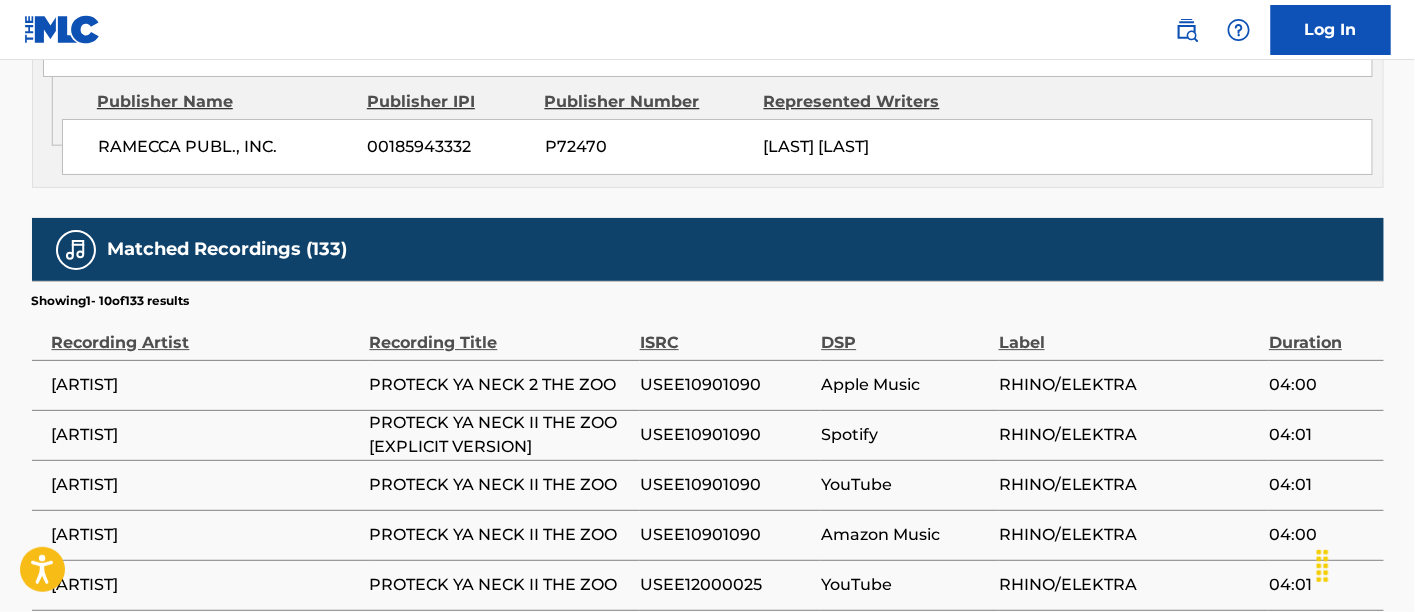 click on "PROTECK YA NECK II THE ZOO [EXPLICIT VERSION]" at bounding box center (500, 435) 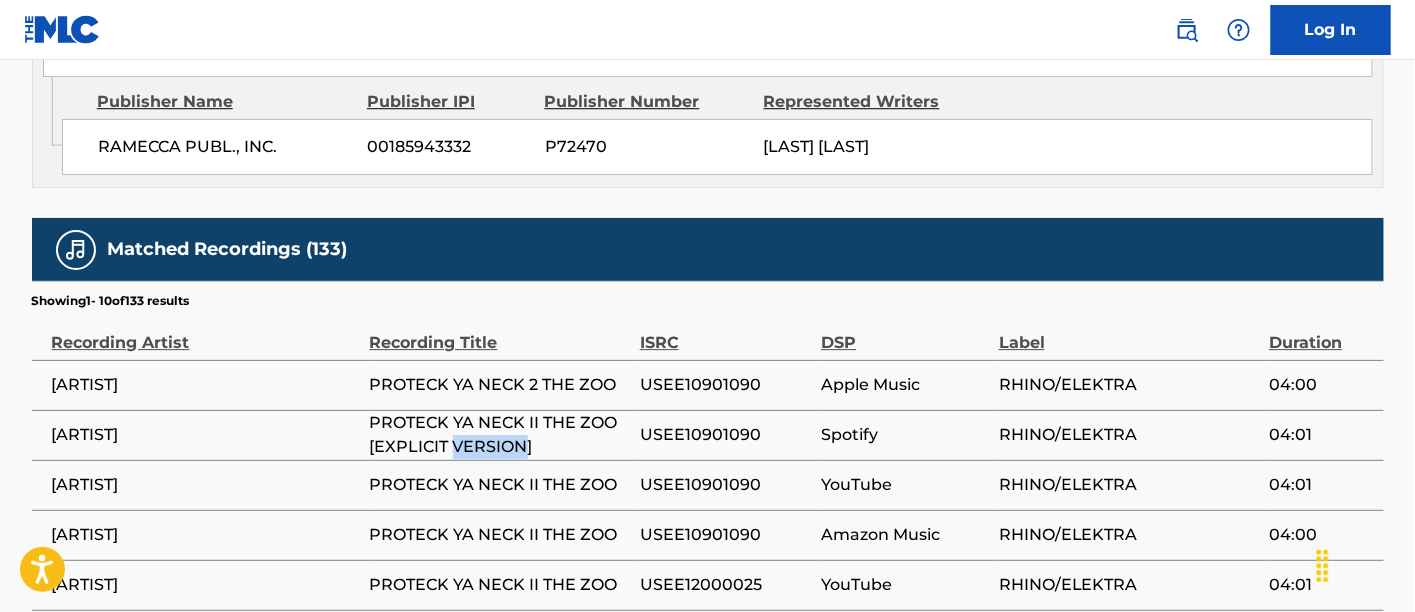 click on "PROTECK YA NECK II THE ZOO [EXPLICIT VERSION]" at bounding box center (500, 435) 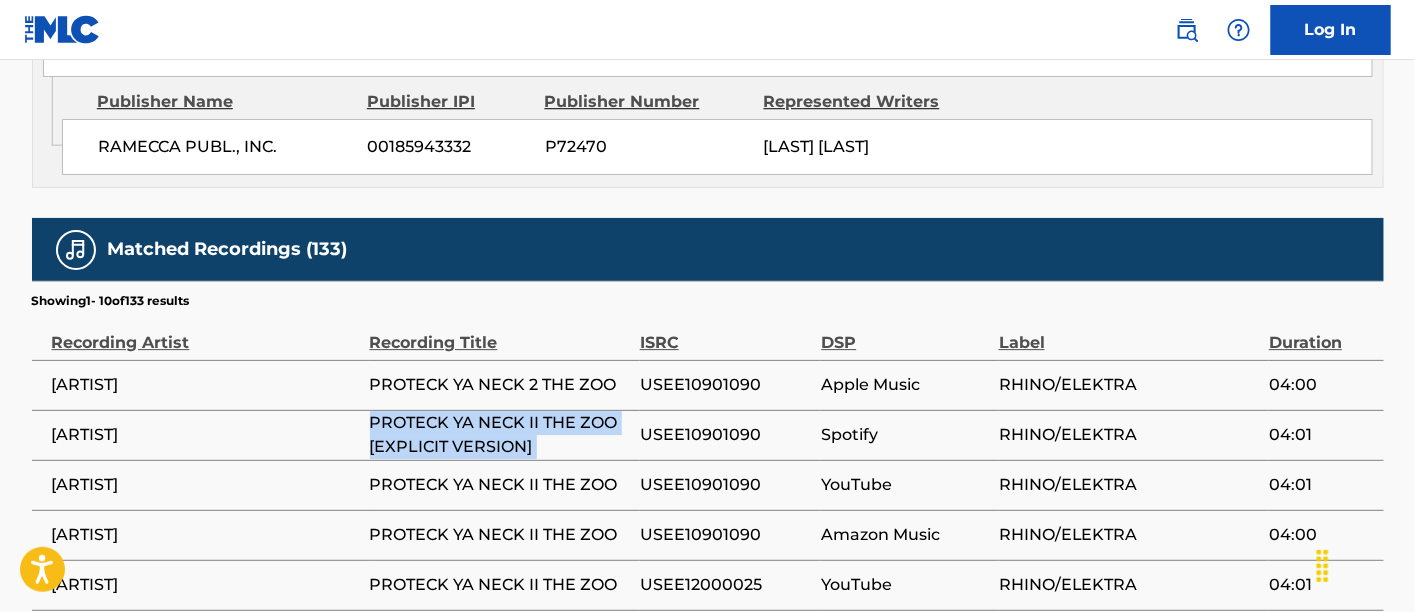 click on "PROTECK YA NECK II THE ZOO [EXPLICIT VERSION]" at bounding box center [500, 435] 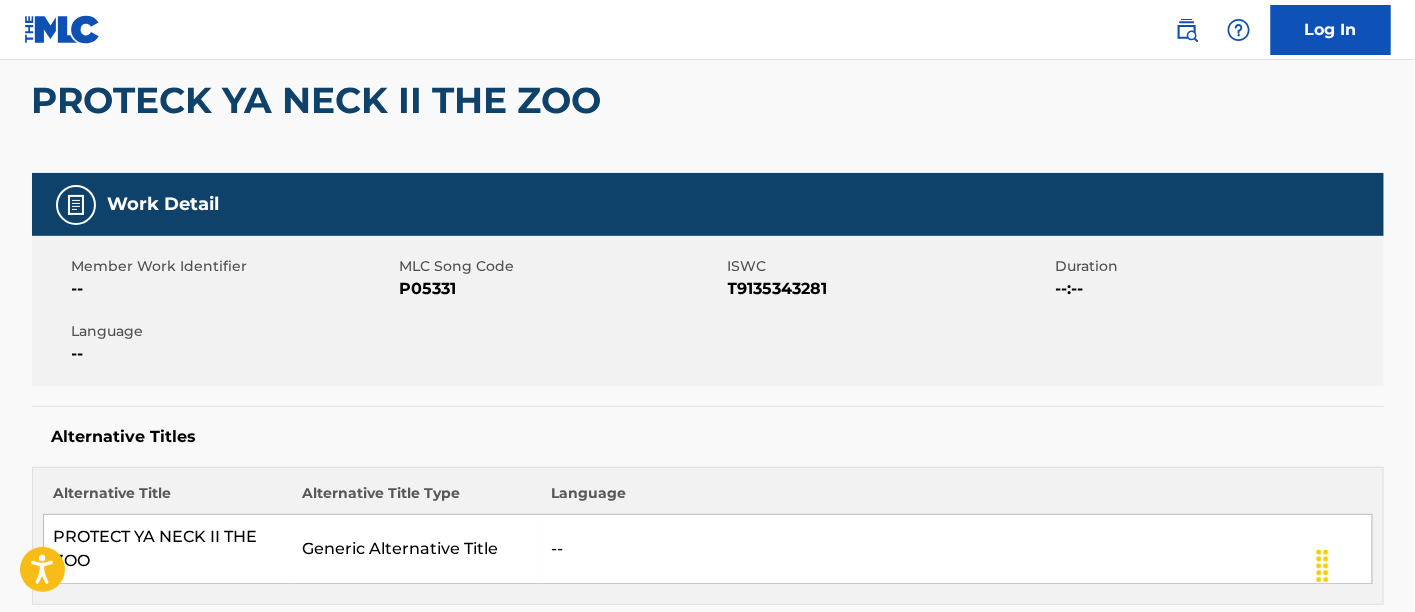 scroll, scrollTop: 158, scrollLeft: 0, axis: vertical 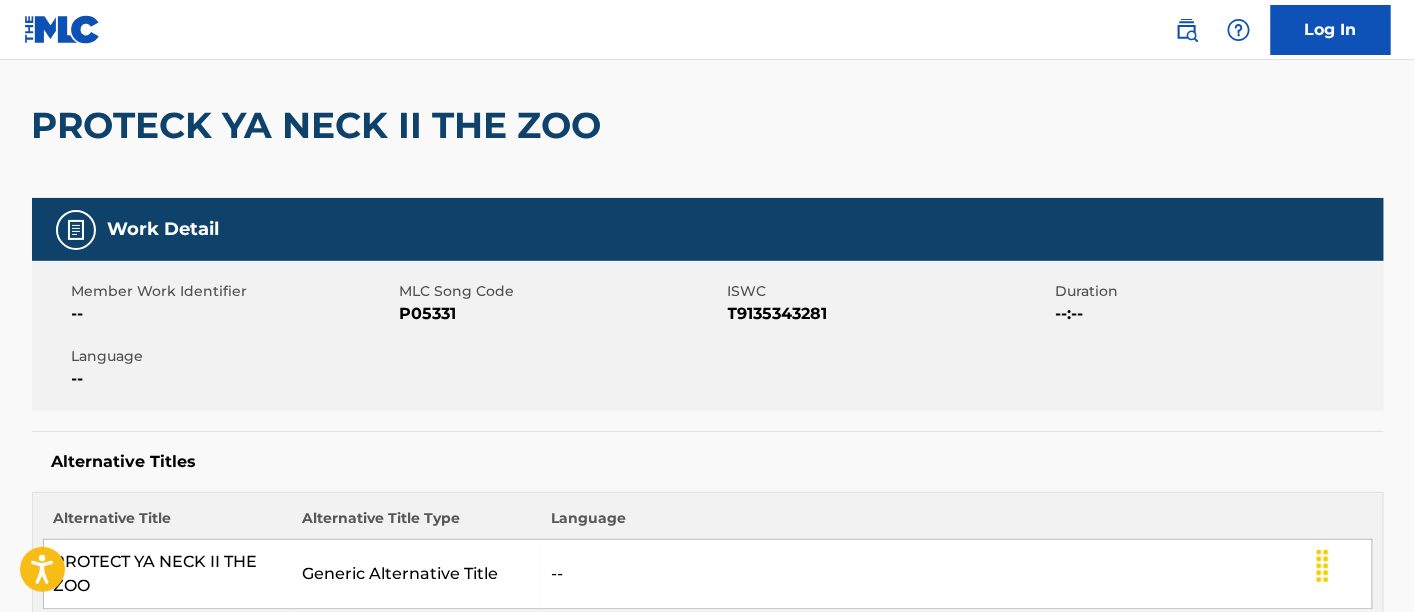 click on "P05331" at bounding box center [561, 314] 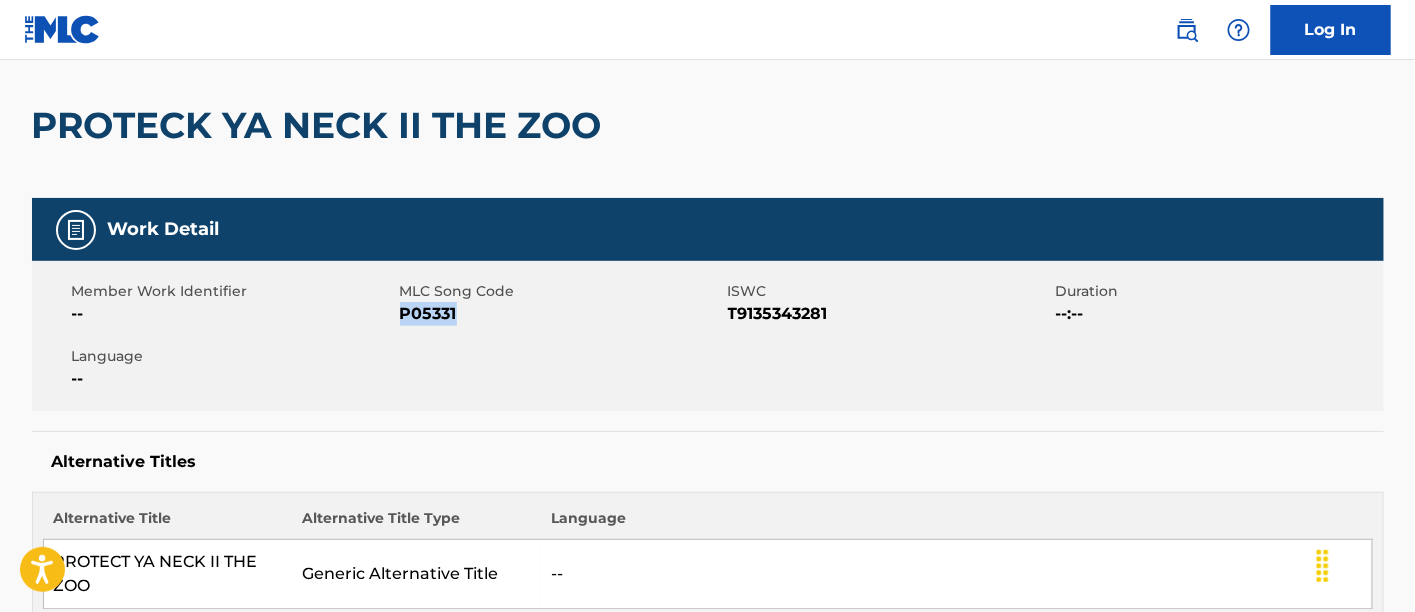 click on "P05331" at bounding box center [561, 314] 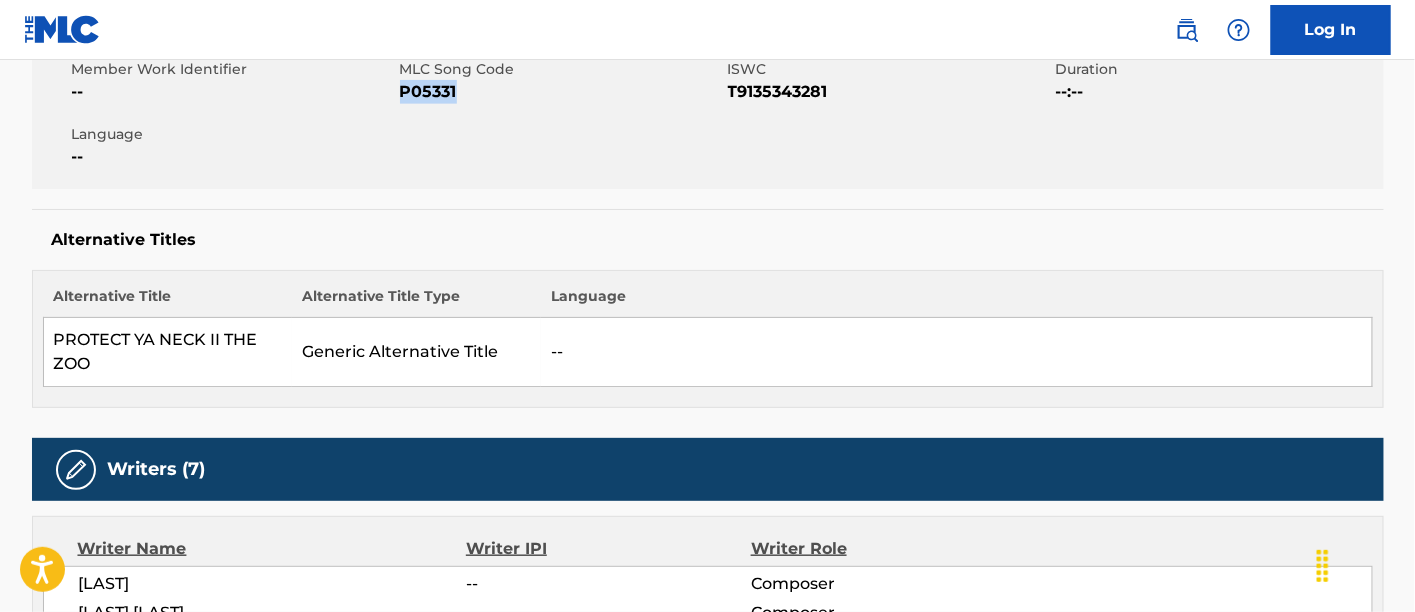 scroll, scrollTop: 388, scrollLeft: 0, axis: vertical 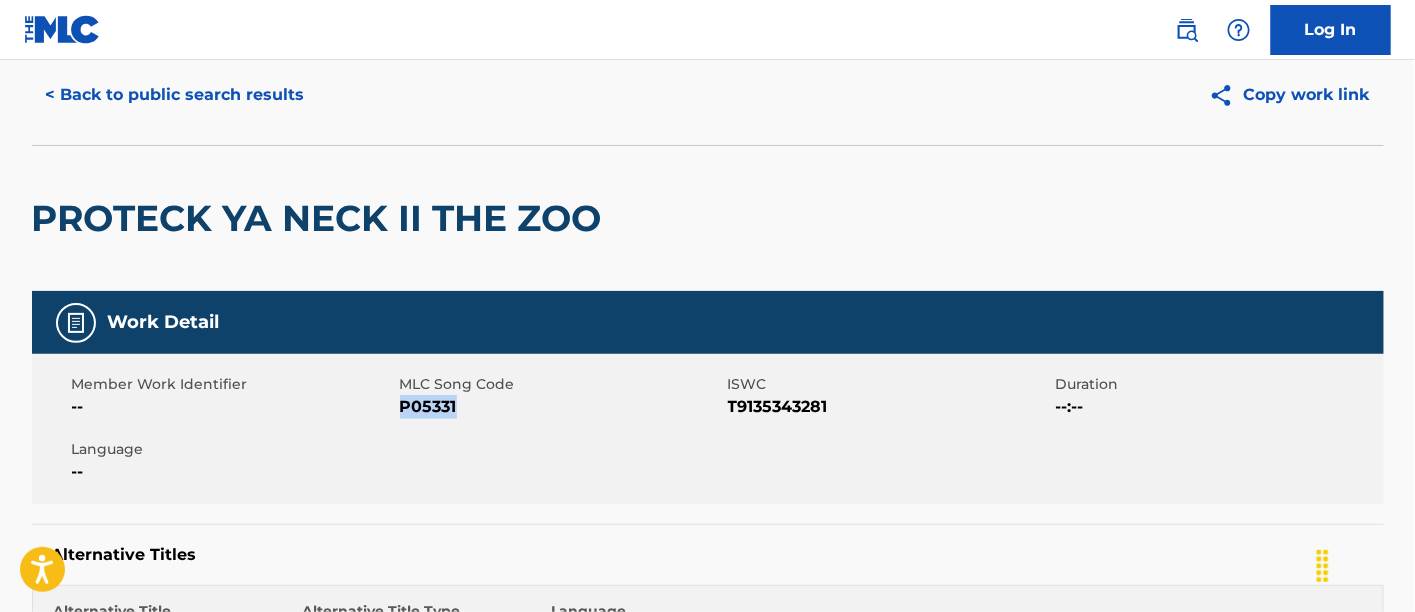 click on "< Back to public search results" at bounding box center (175, 95) 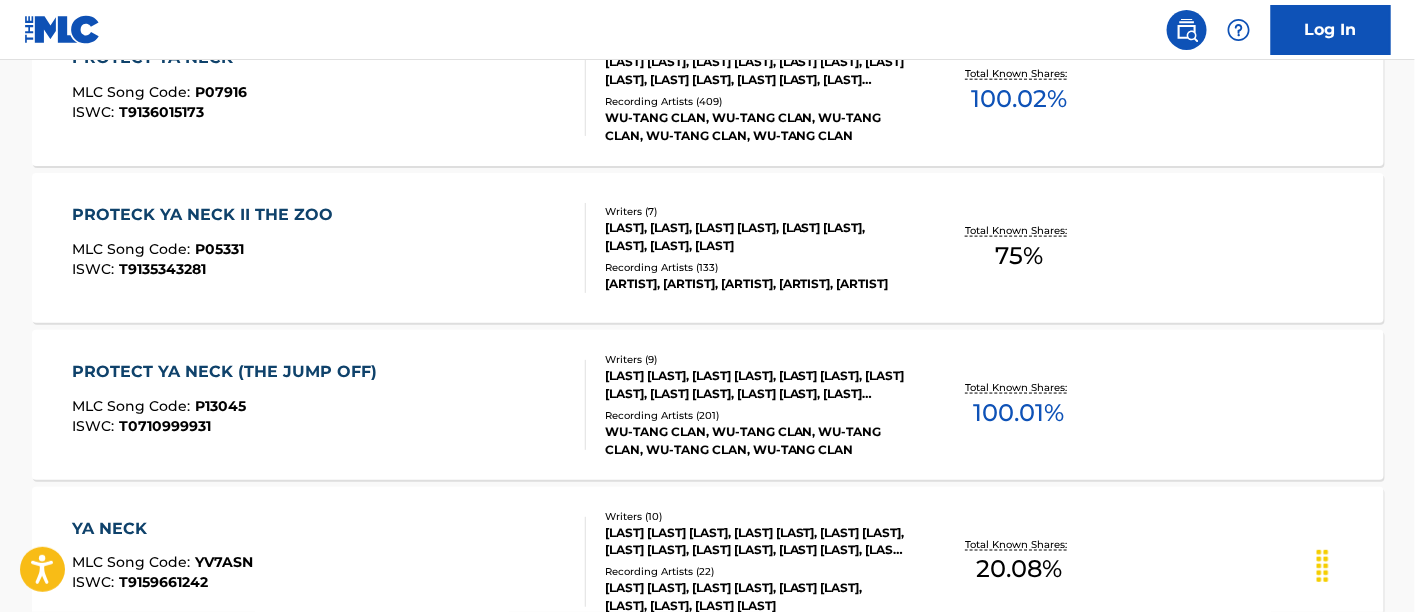 scroll, scrollTop: 186, scrollLeft: 0, axis: vertical 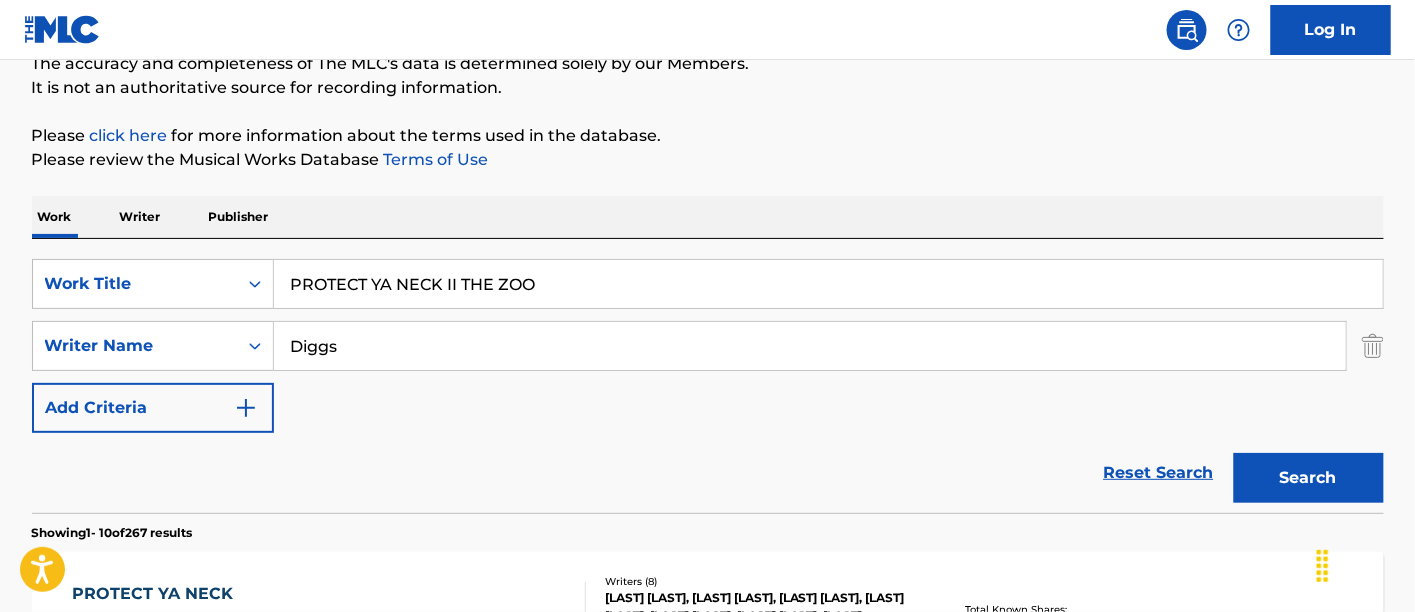 click on "PROTECT YA NECK II THE ZOO" at bounding box center (828, 284) 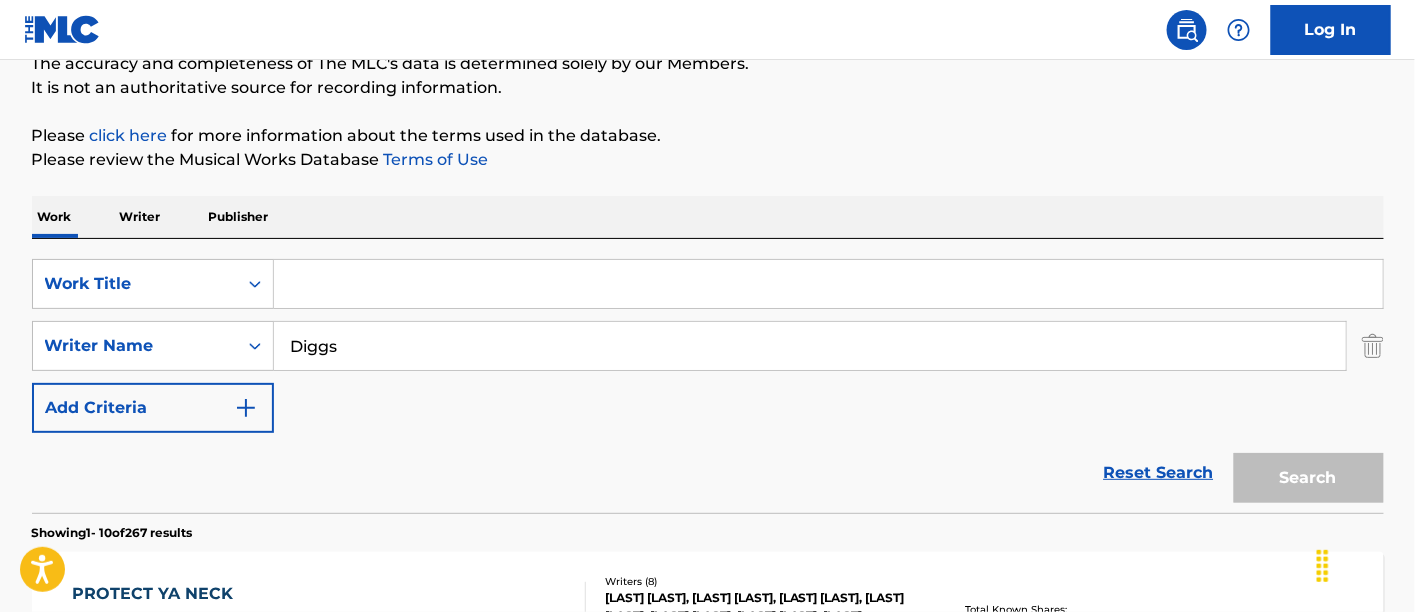 paste on "CUTTIN' HEADZ" 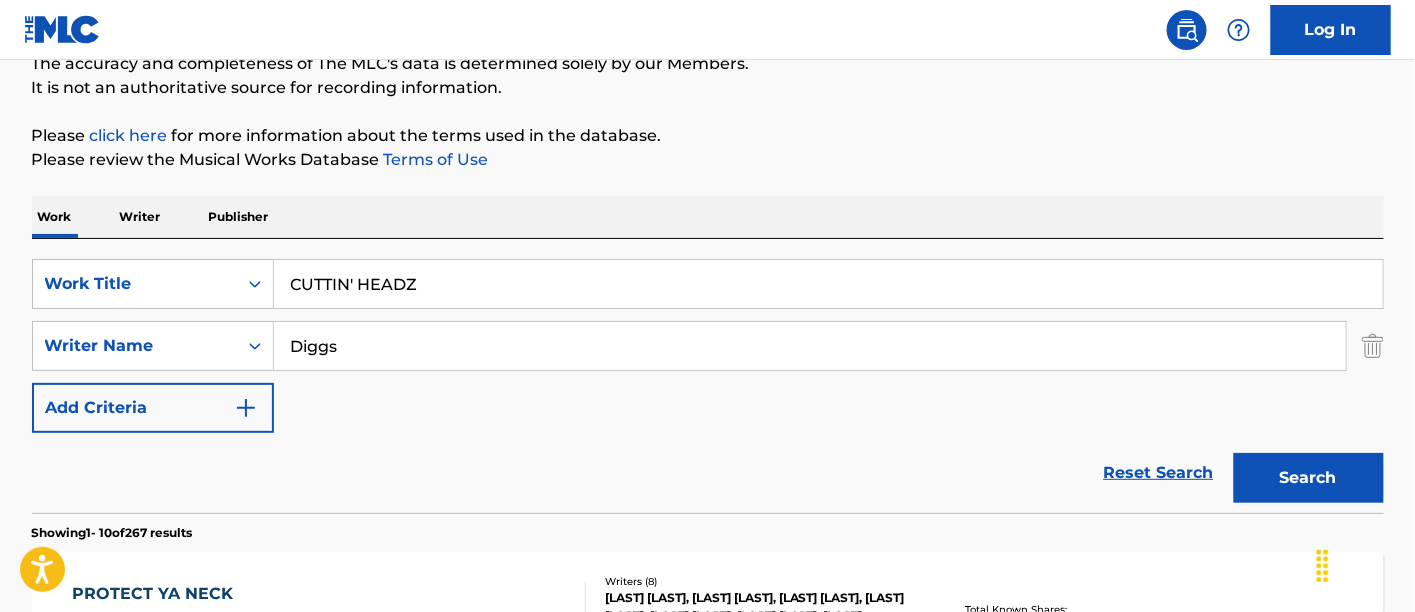 type on "CUTTIN' HEADZ" 